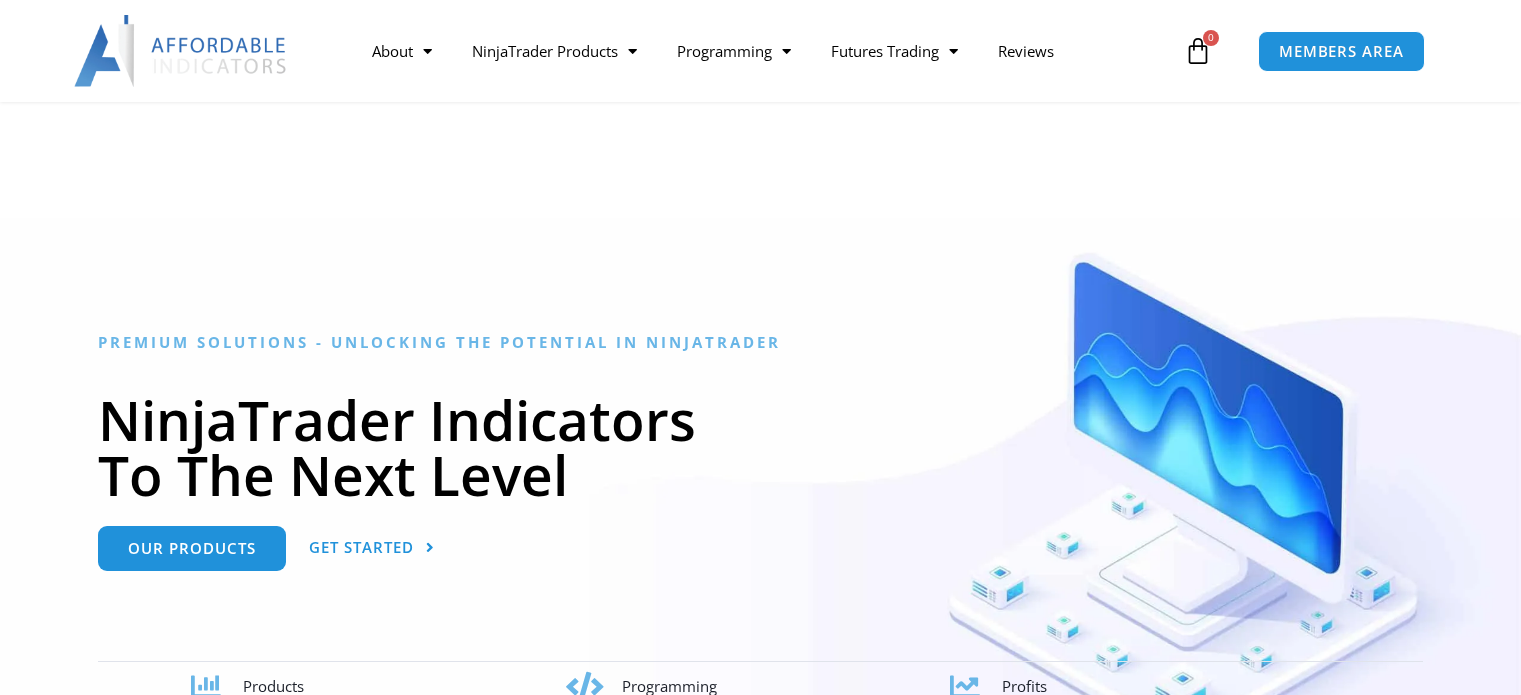 scroll, scrollTop: 900, scrollLeft: 0, axis: vertical 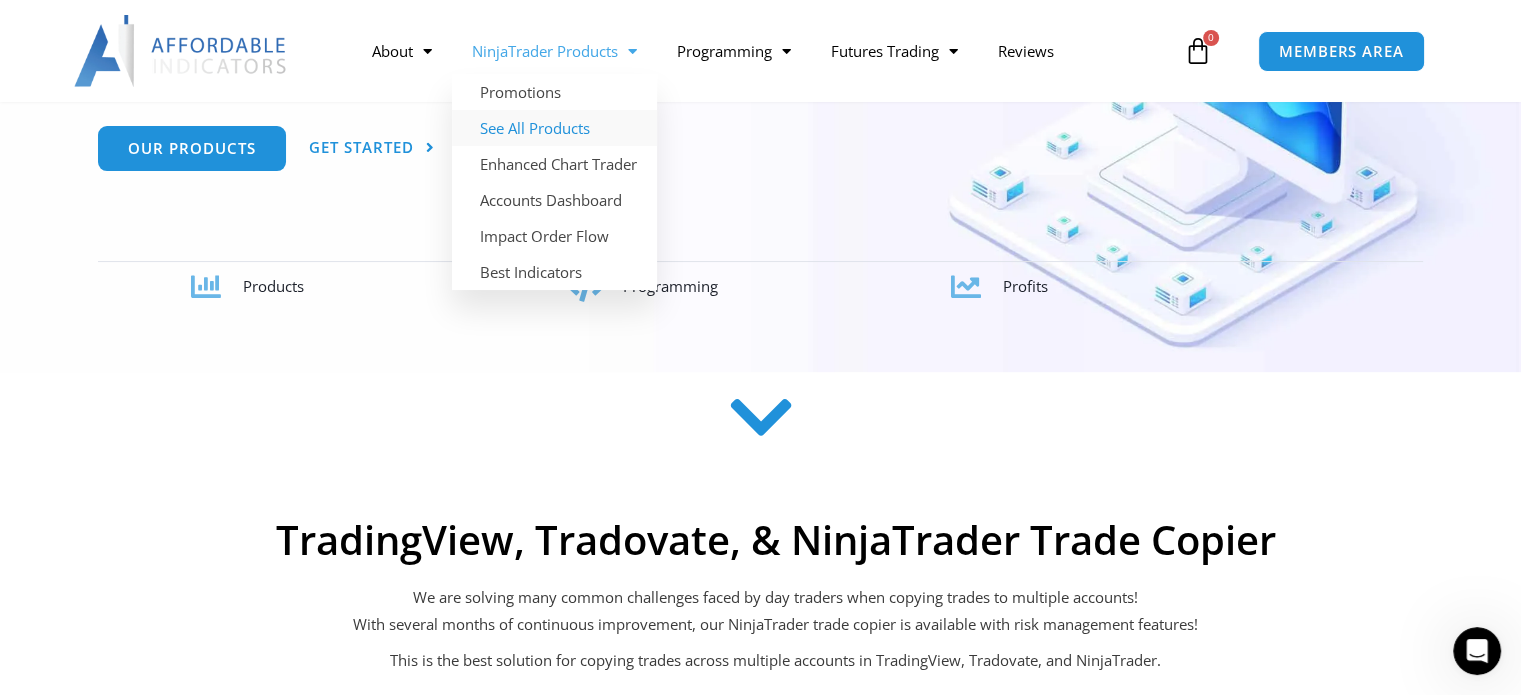 click on "See All Products" 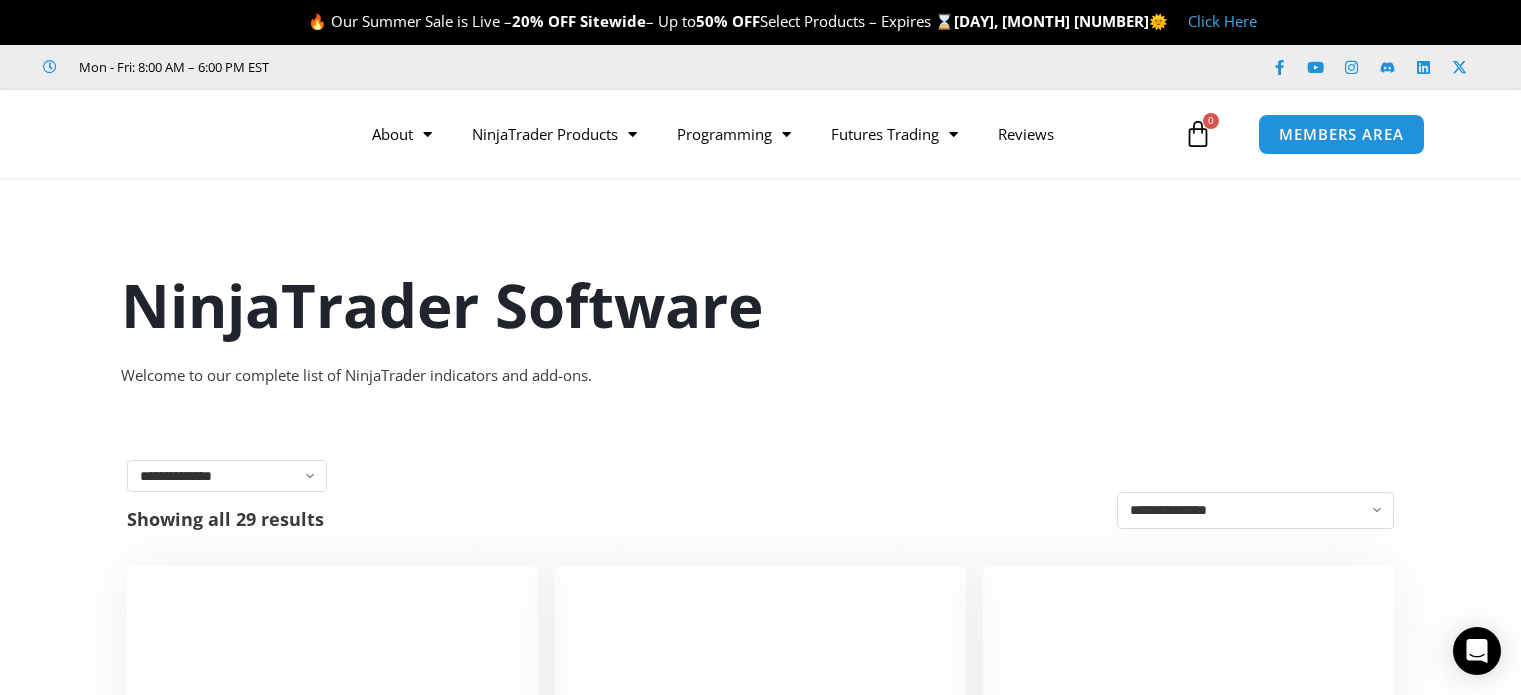 scroll, scrollTop: 0, scrollLeft: 0, axis: both 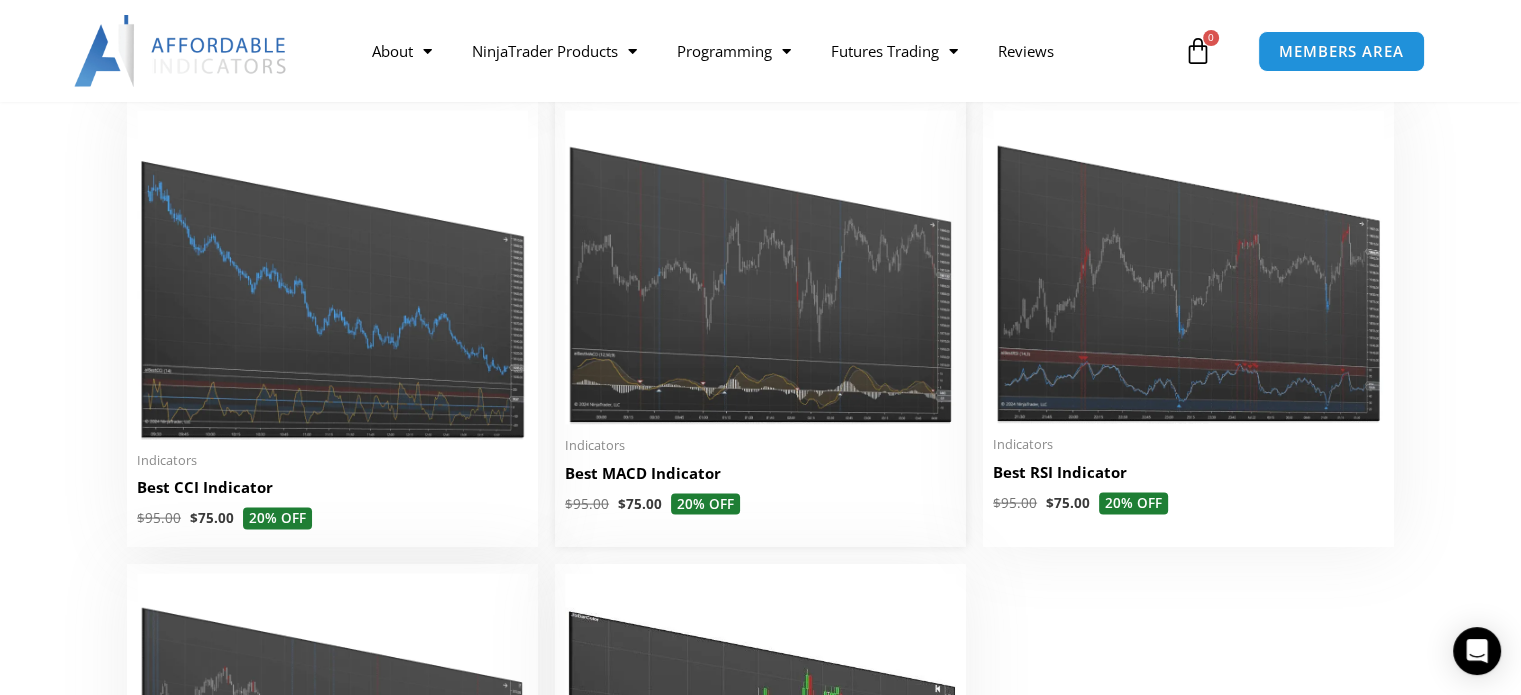 click at bounding box center [760, 268] 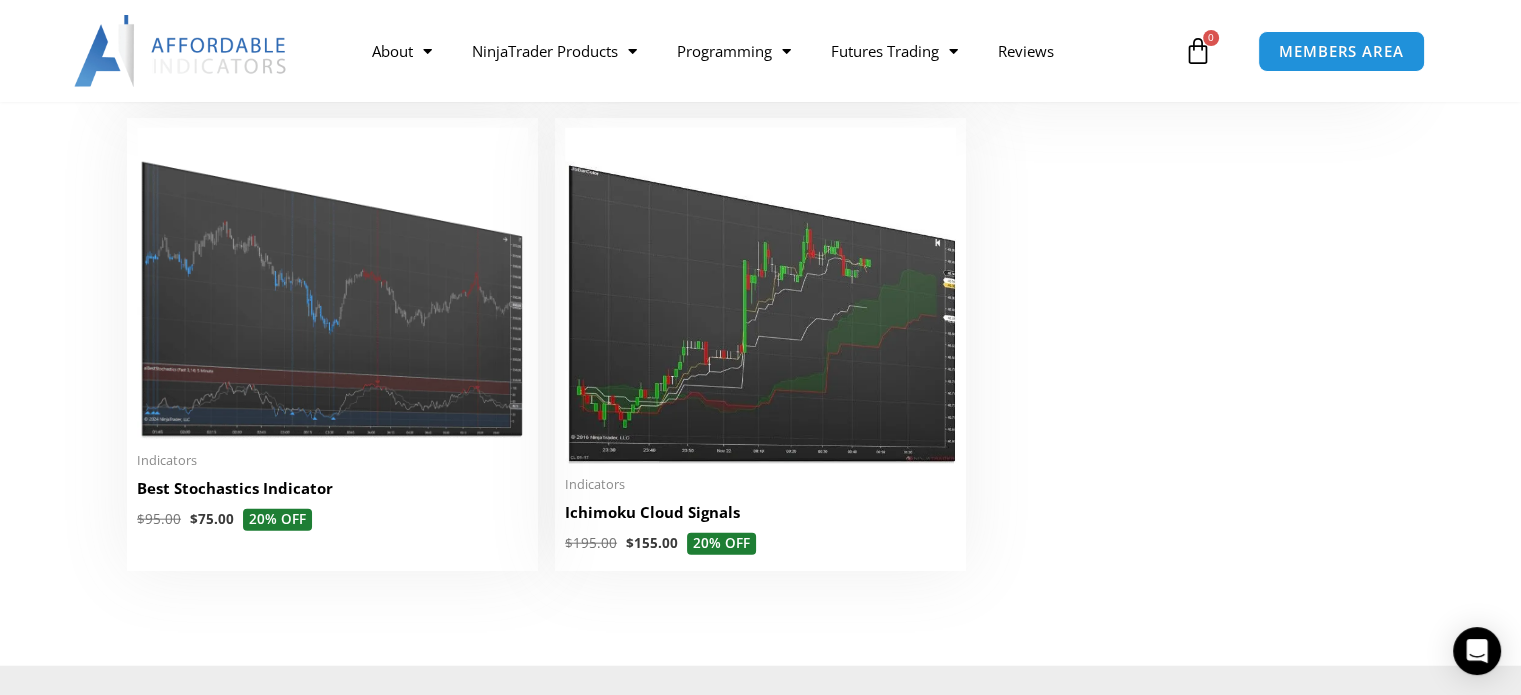 scroll, scrollTop: 4500, scrollLeft: 0, axis: vertical 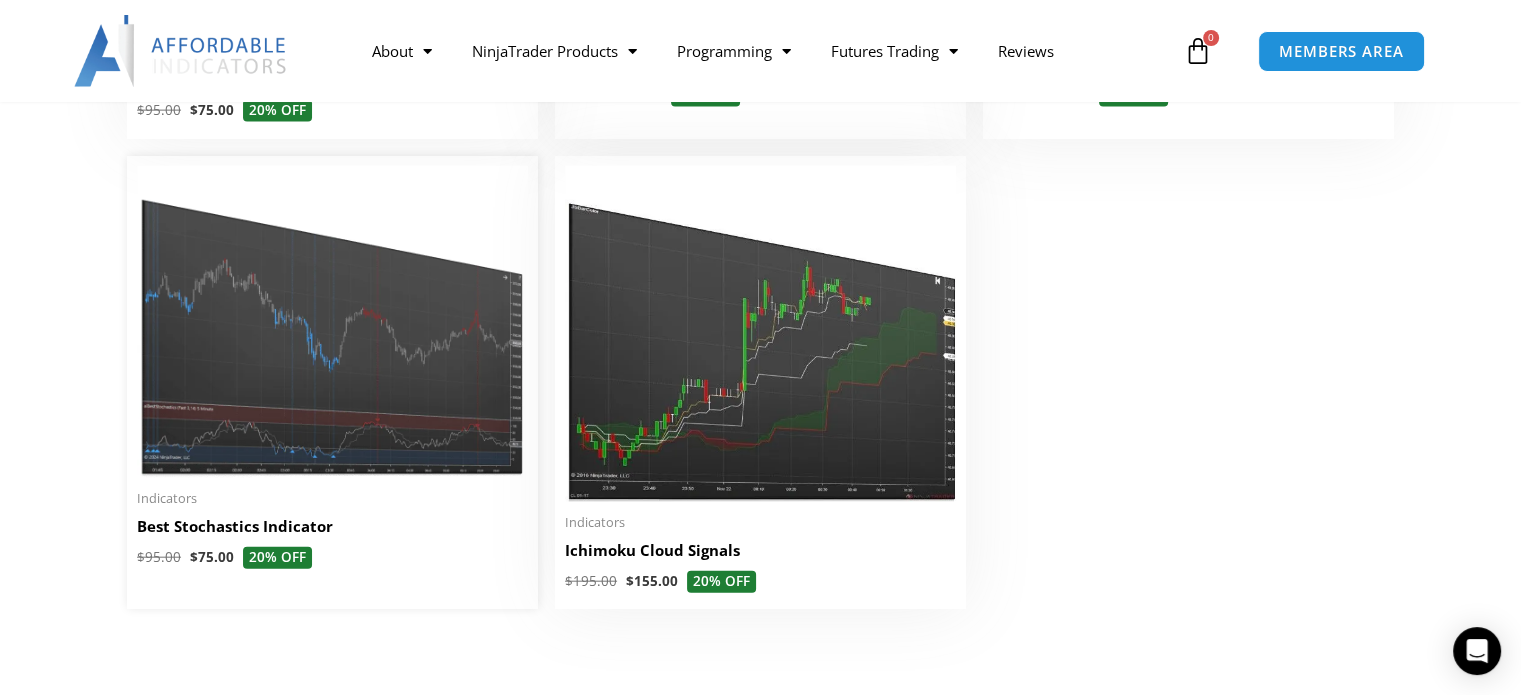 click at bounding box center [332, 322] 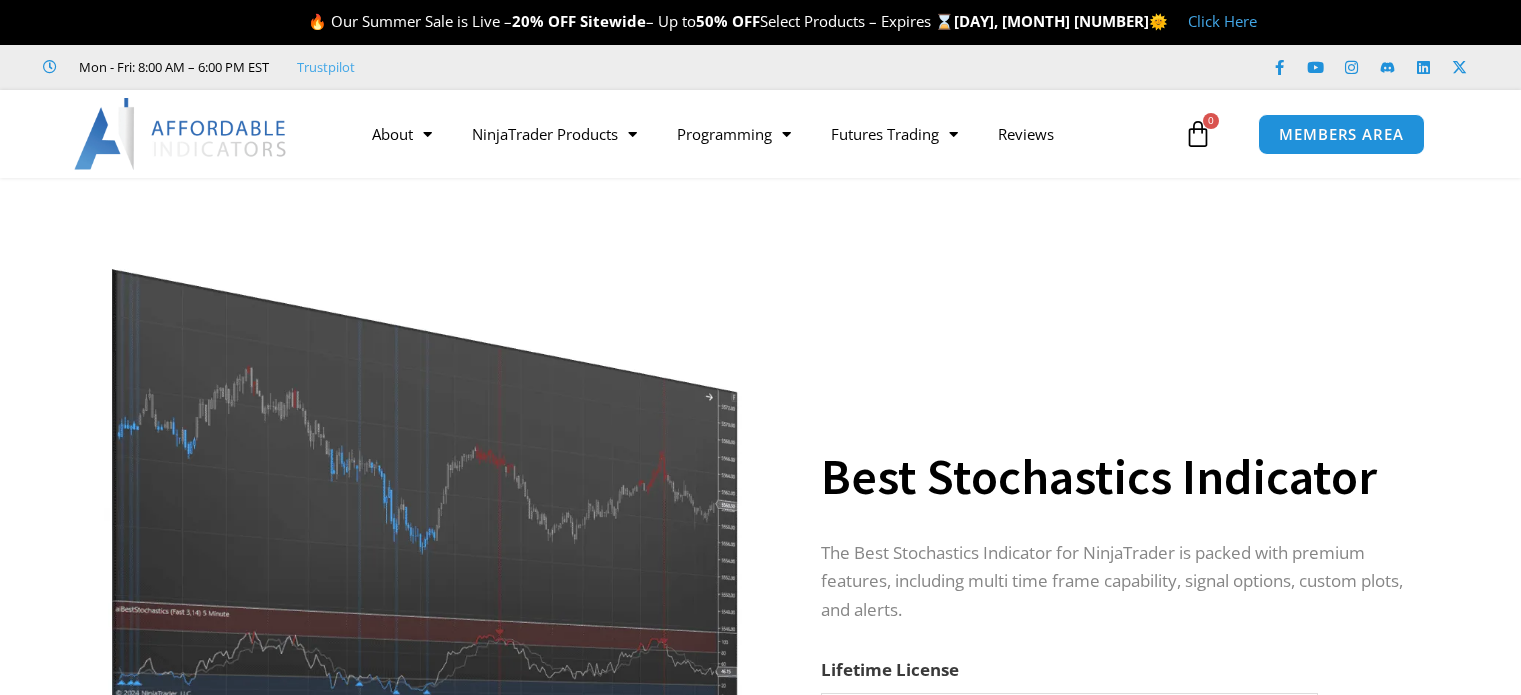 scroll, scrollTop: 0, scrollLeft: 0, axis: both 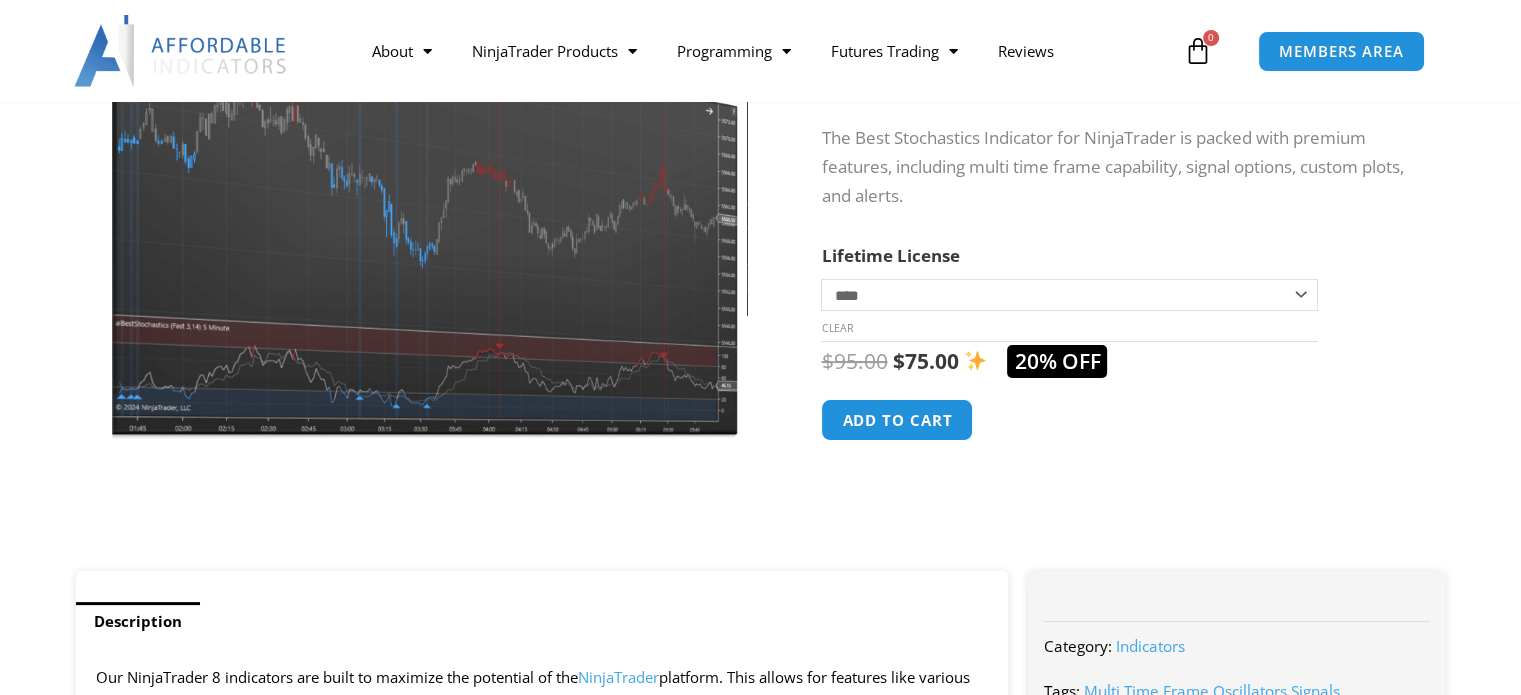 click at bounding box center [425, 184] 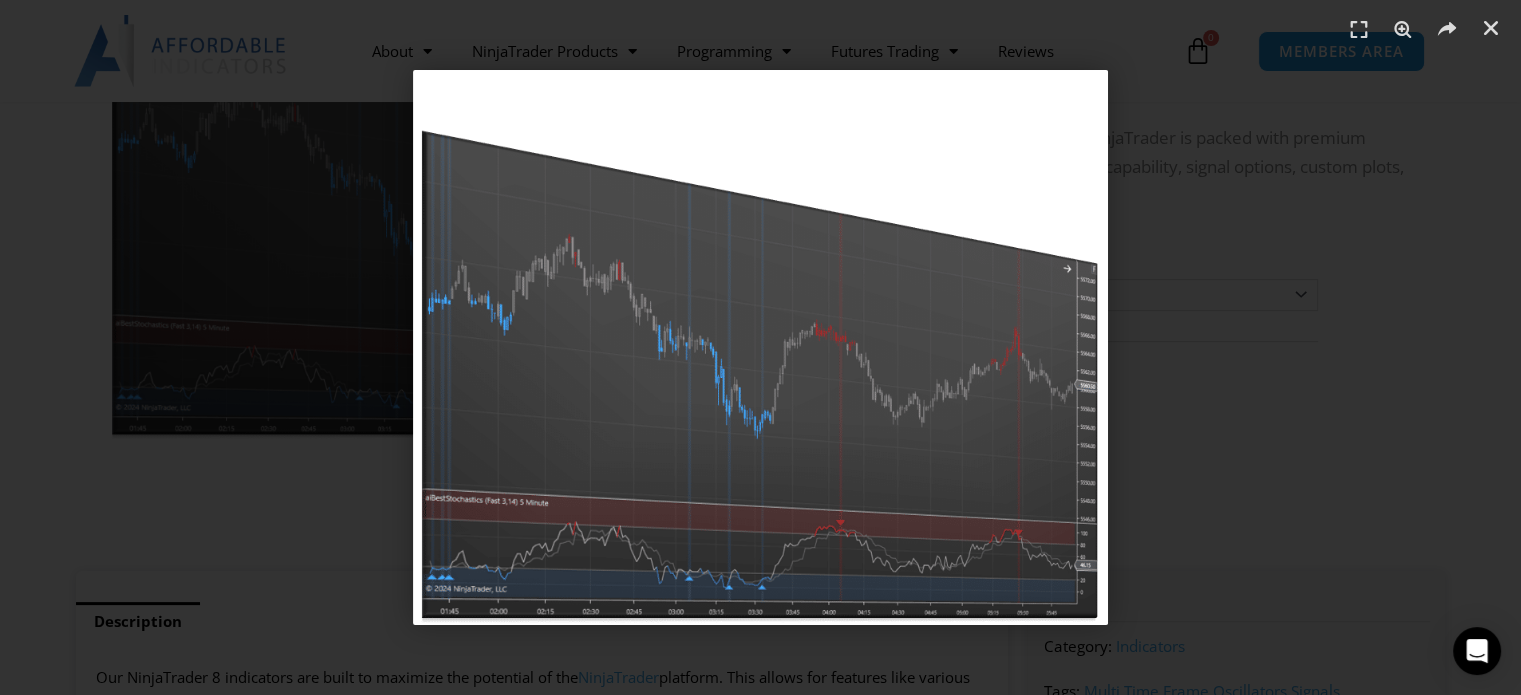 click at bounding box center [760, 347] 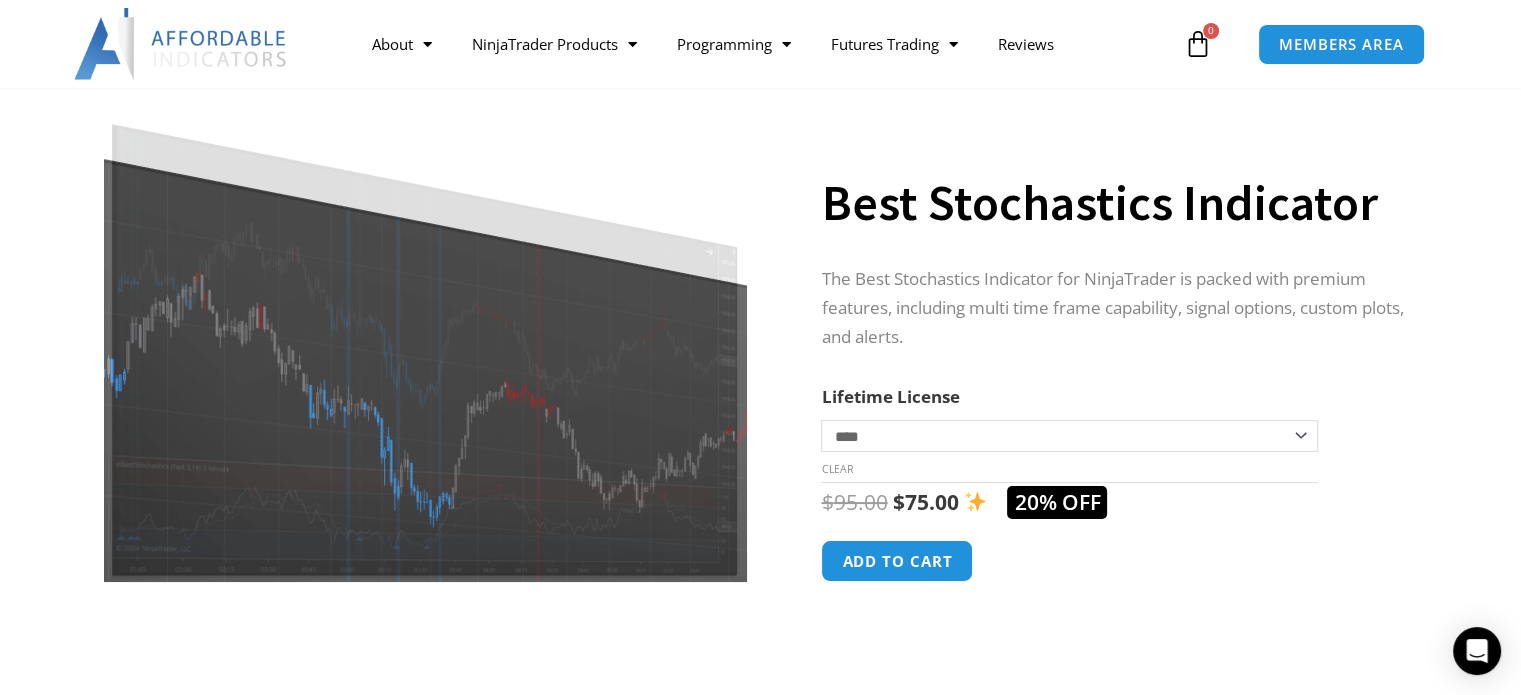 scroll, scrollTop: 100, scrollLeft: 0, axis: vertical 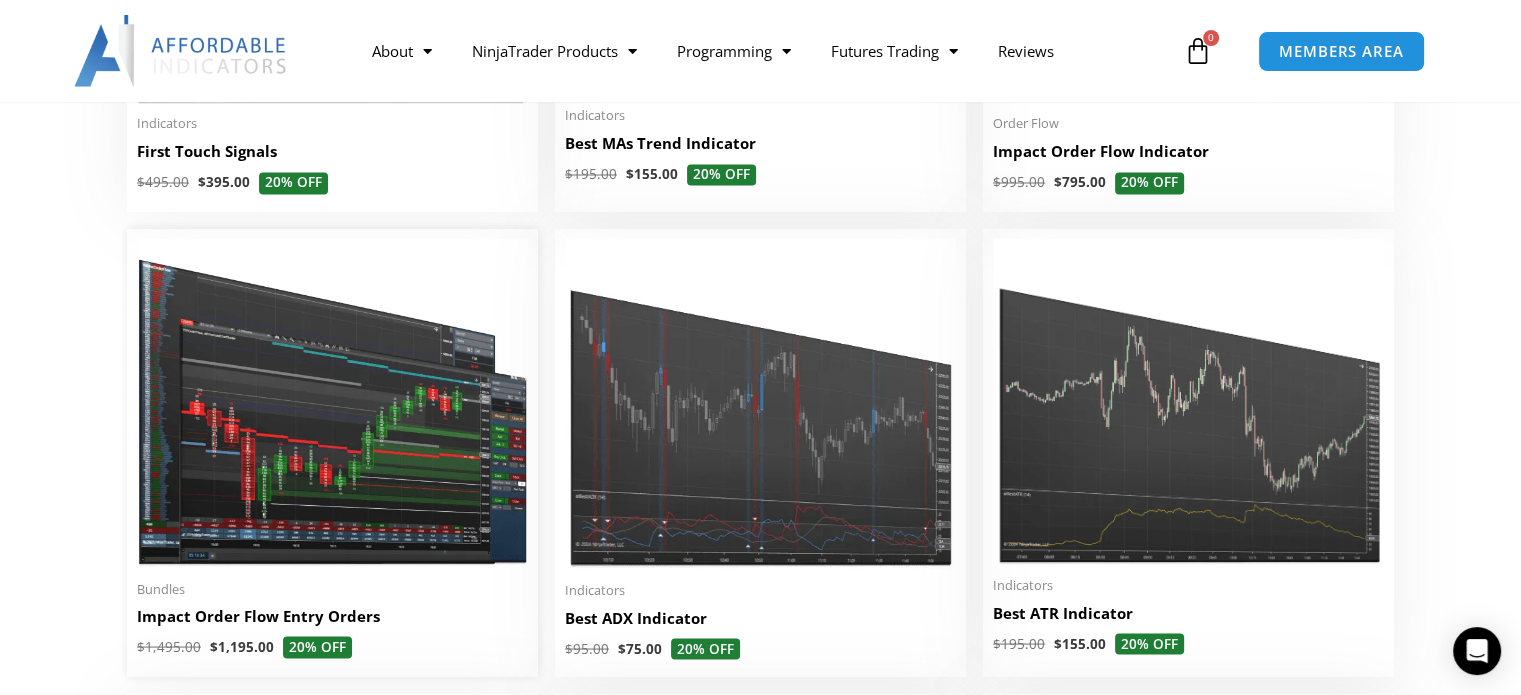 click at bounding box center (332, 403) 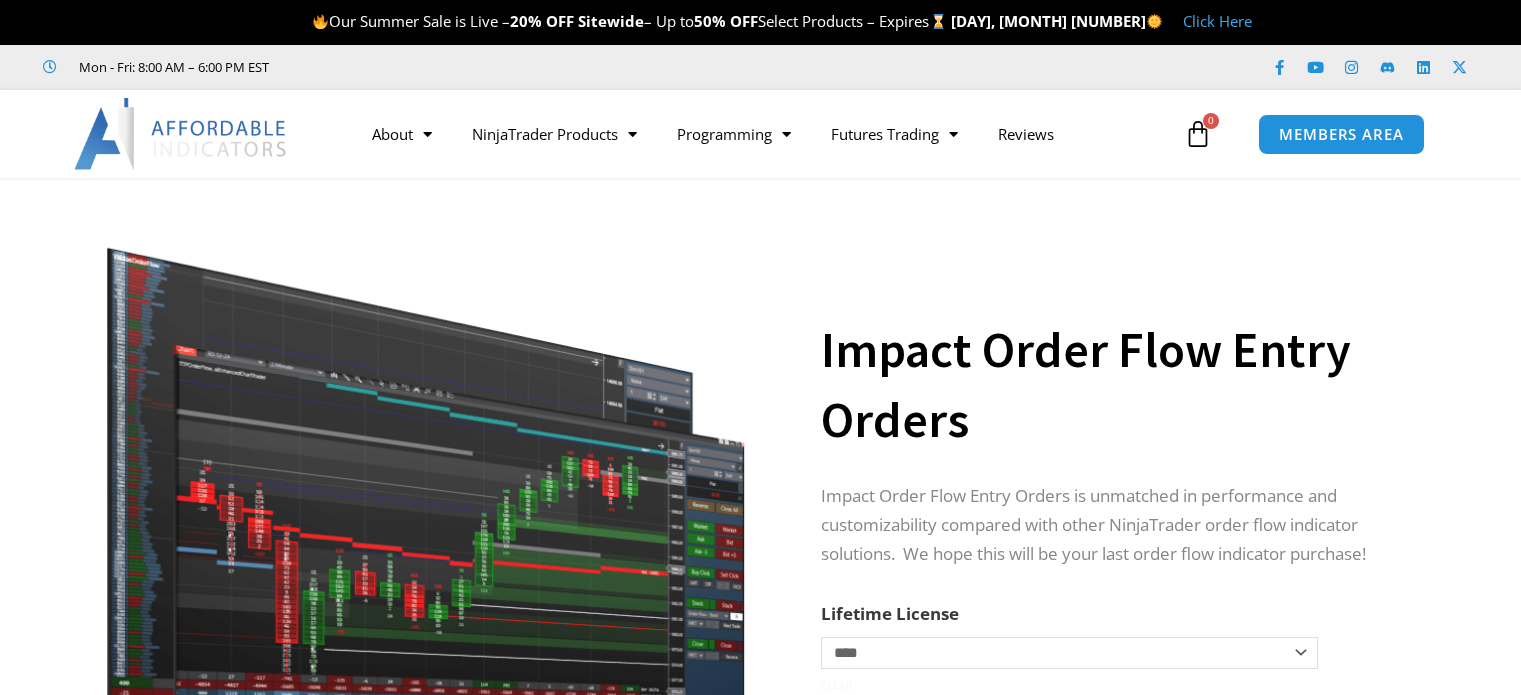 scroll, scrollTop: 0, scrollLeft: 0, axis: both 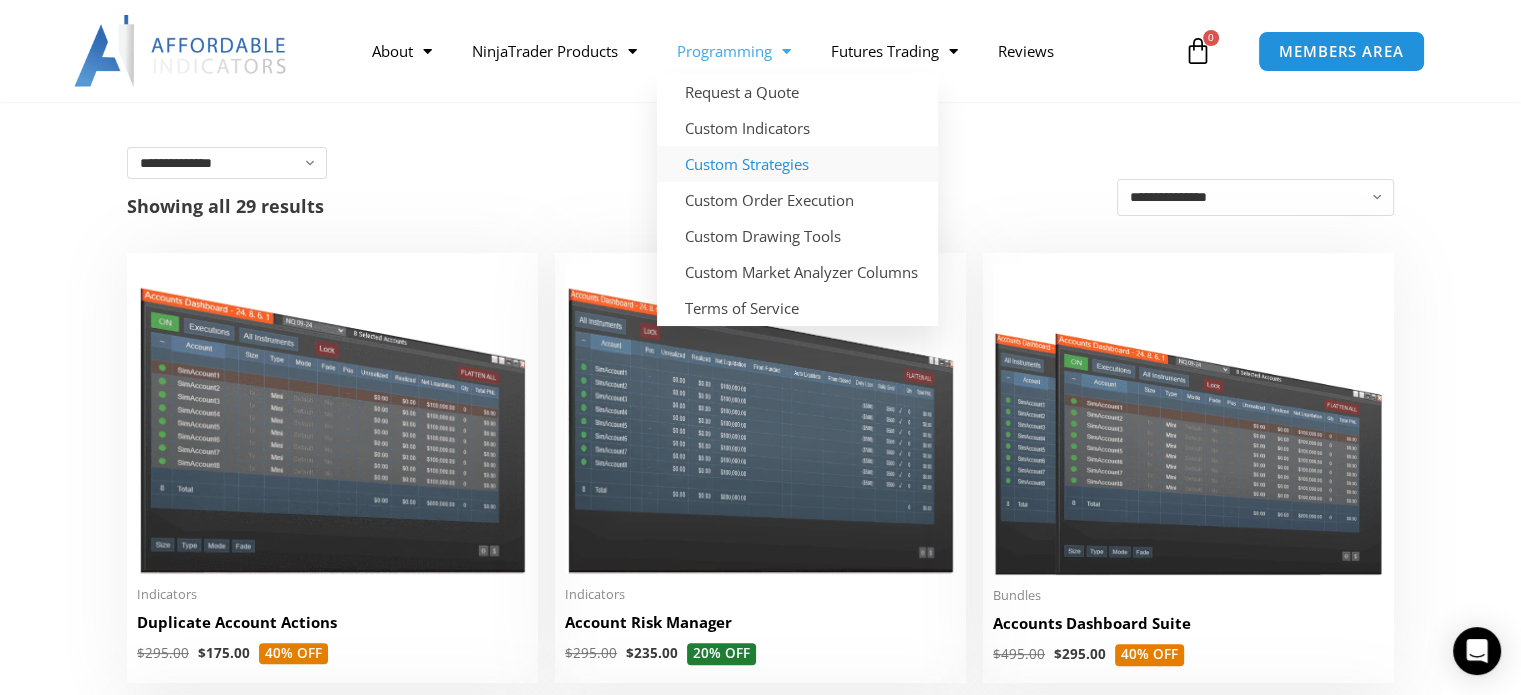 click on "Custom Strategies" 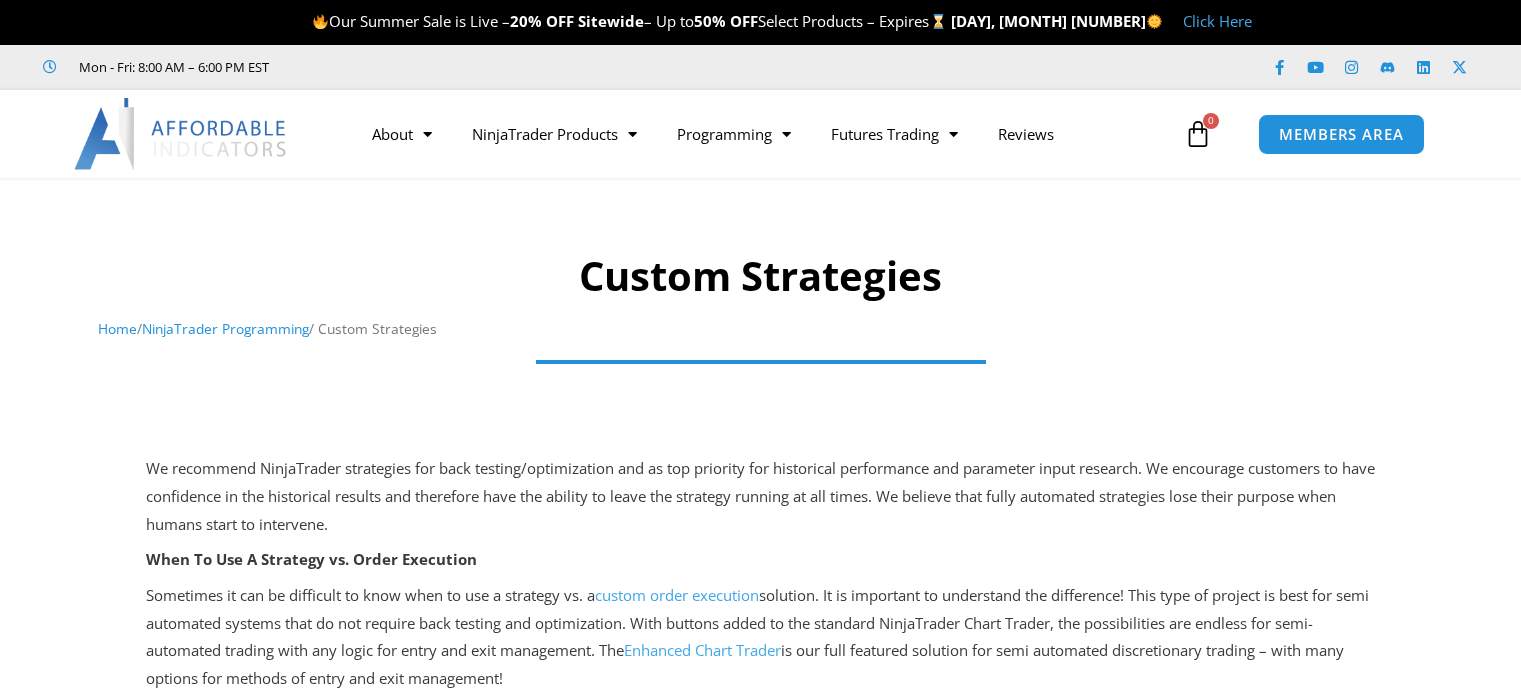 scroll, scrollTop: 0, scrollLeft: 0, axis: both 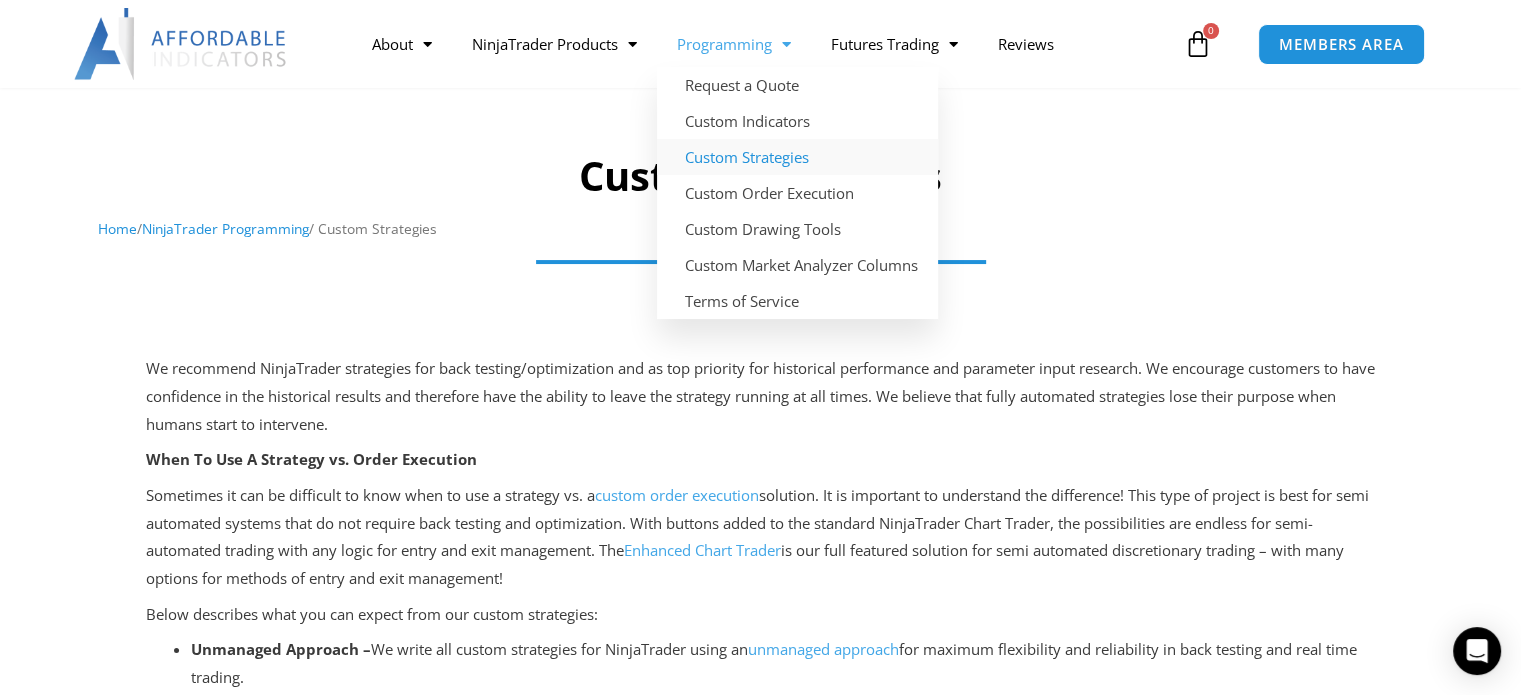 click on "Programming" 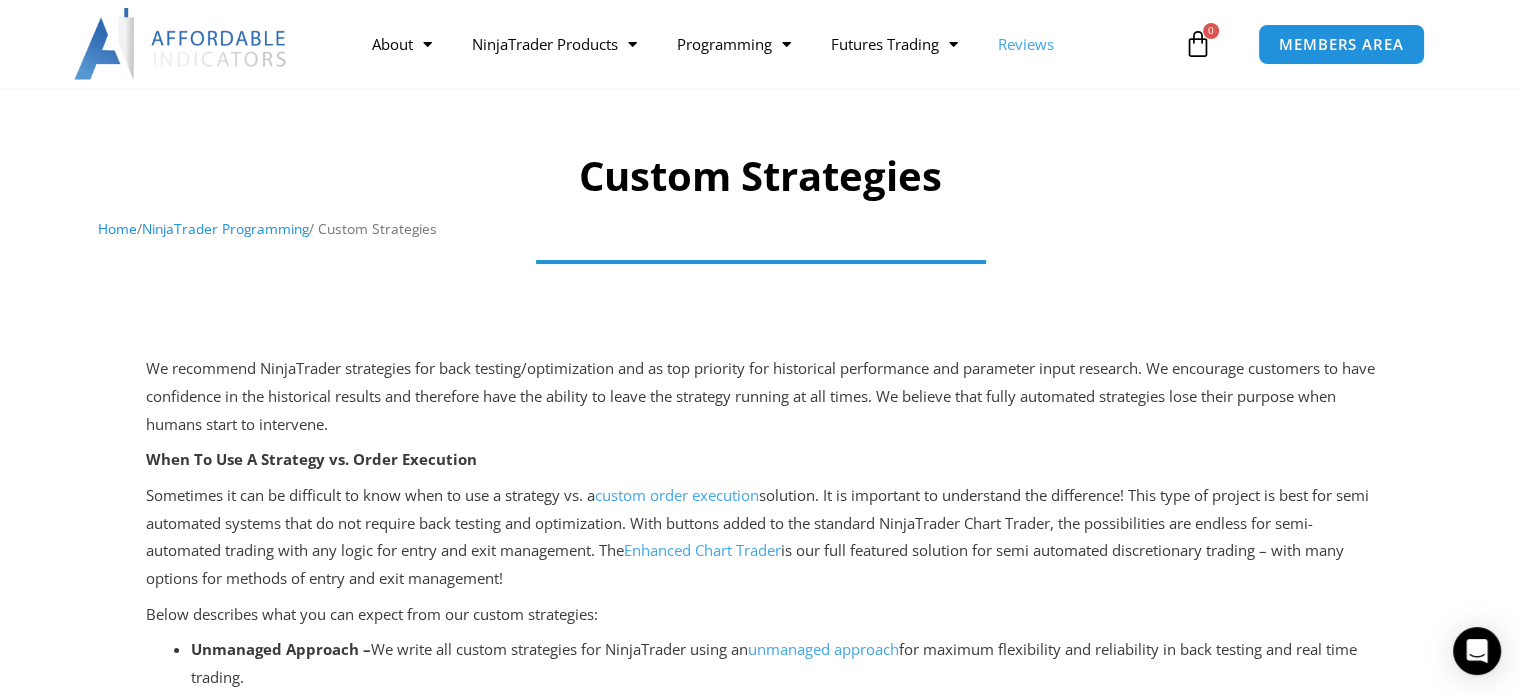 click on "Reviews" 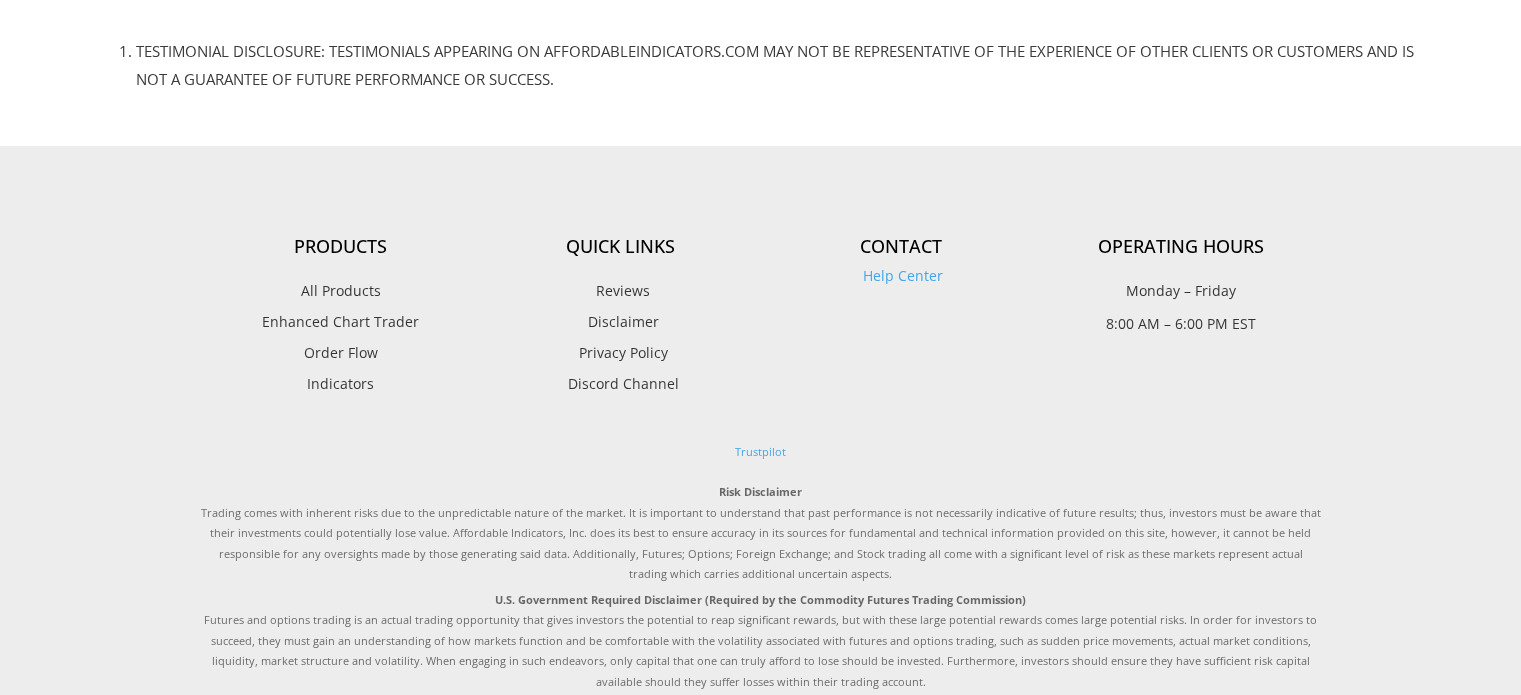 scroll, scrollTop: 0, scrollLeft: 0, axis: both 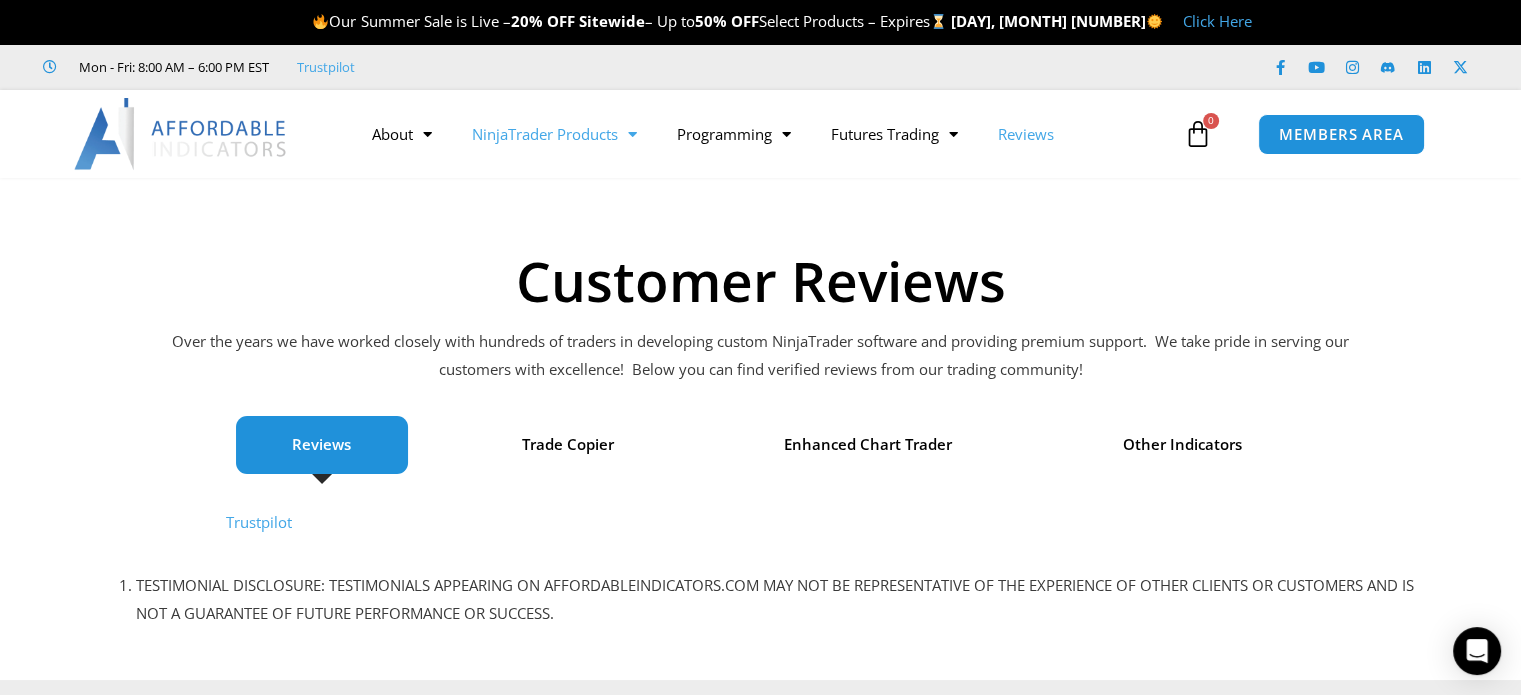 click on "NinjaTrader Products" 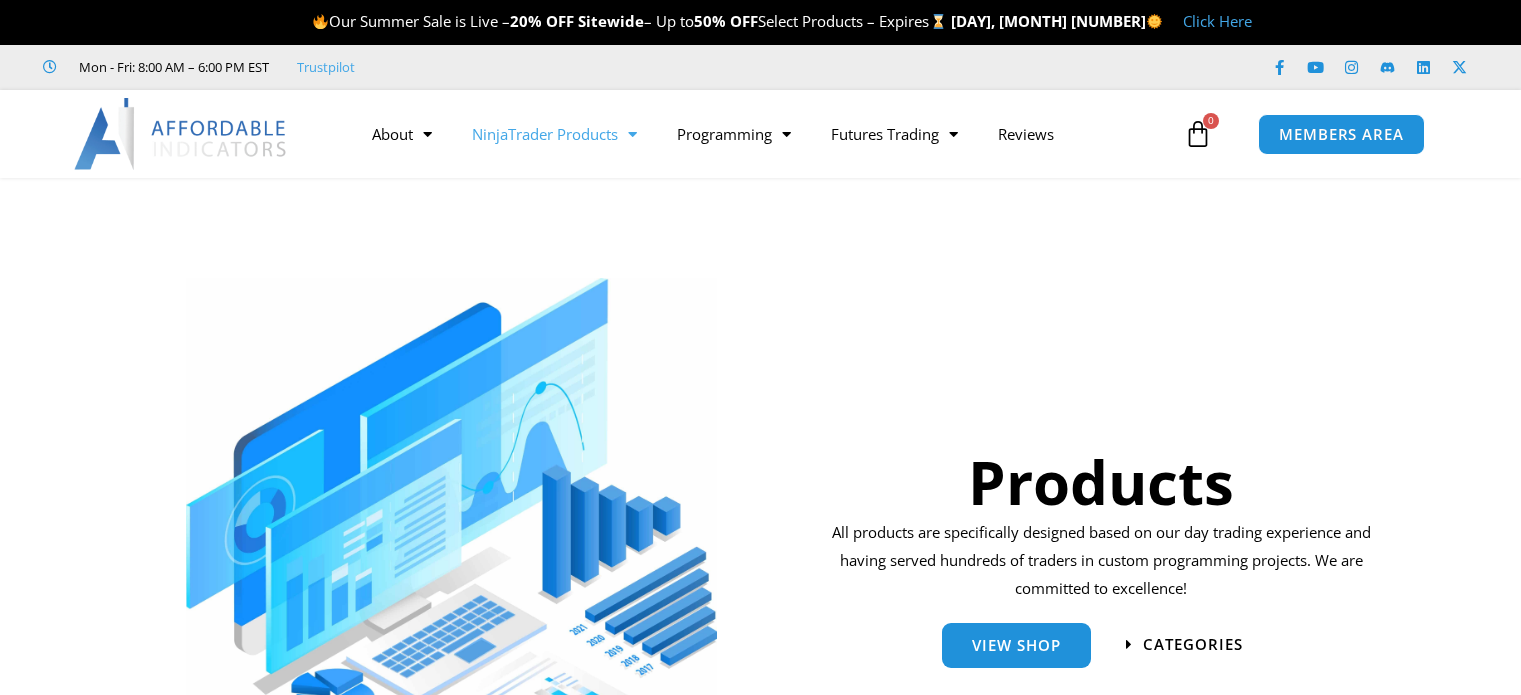 scroll, scrollTop: 0, scrollLeft: 0, axis: both 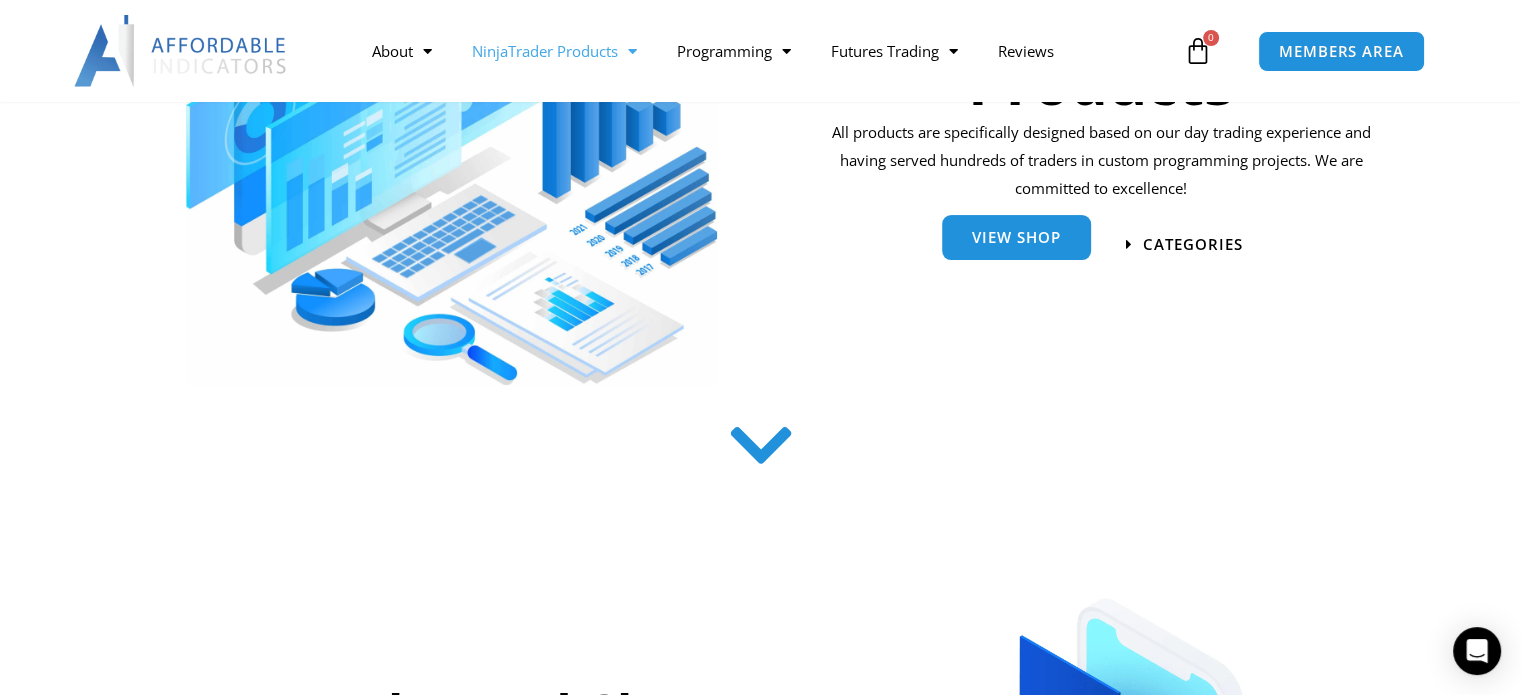 click on "View Shop" at bounding box center [1016, 240] 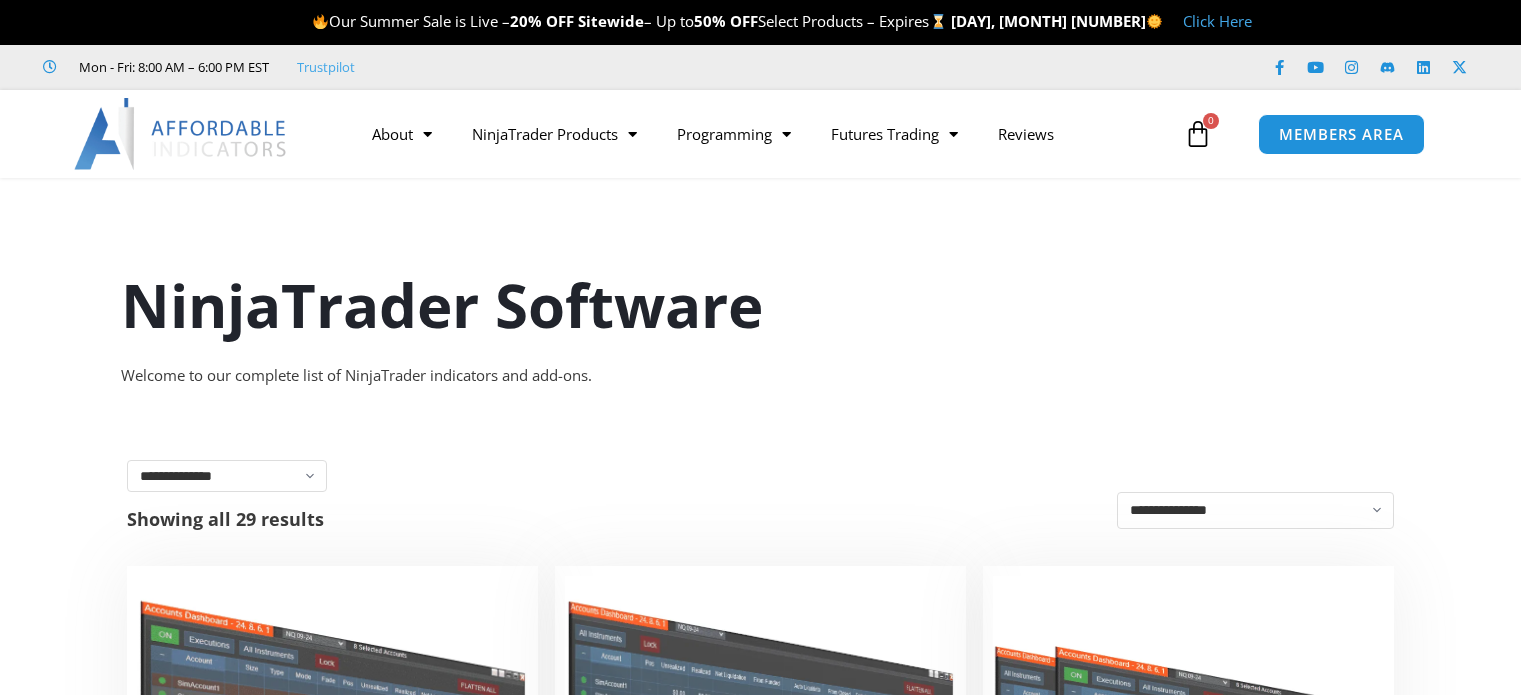 scroll, scrollTop: 0, scrollLeft: 0, axis: both 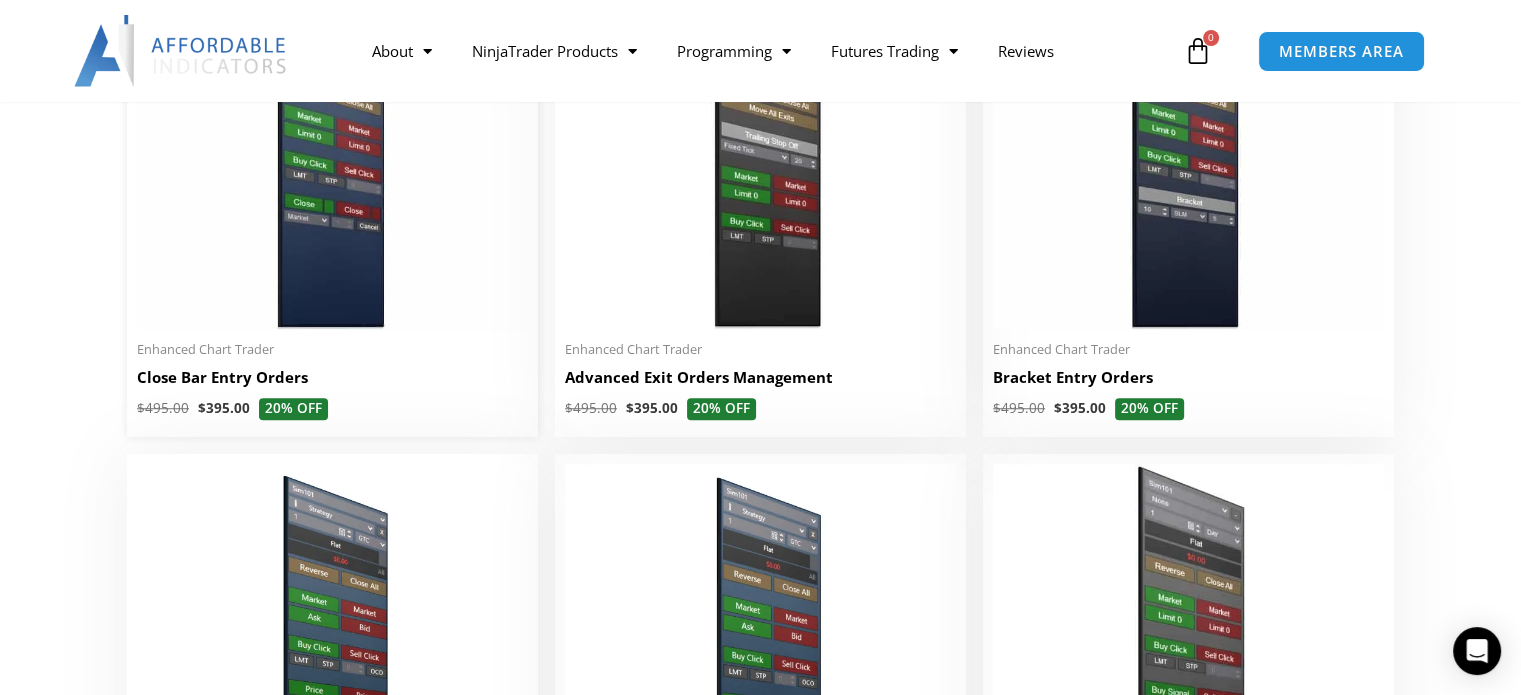 click at bounding box center [332, 161] 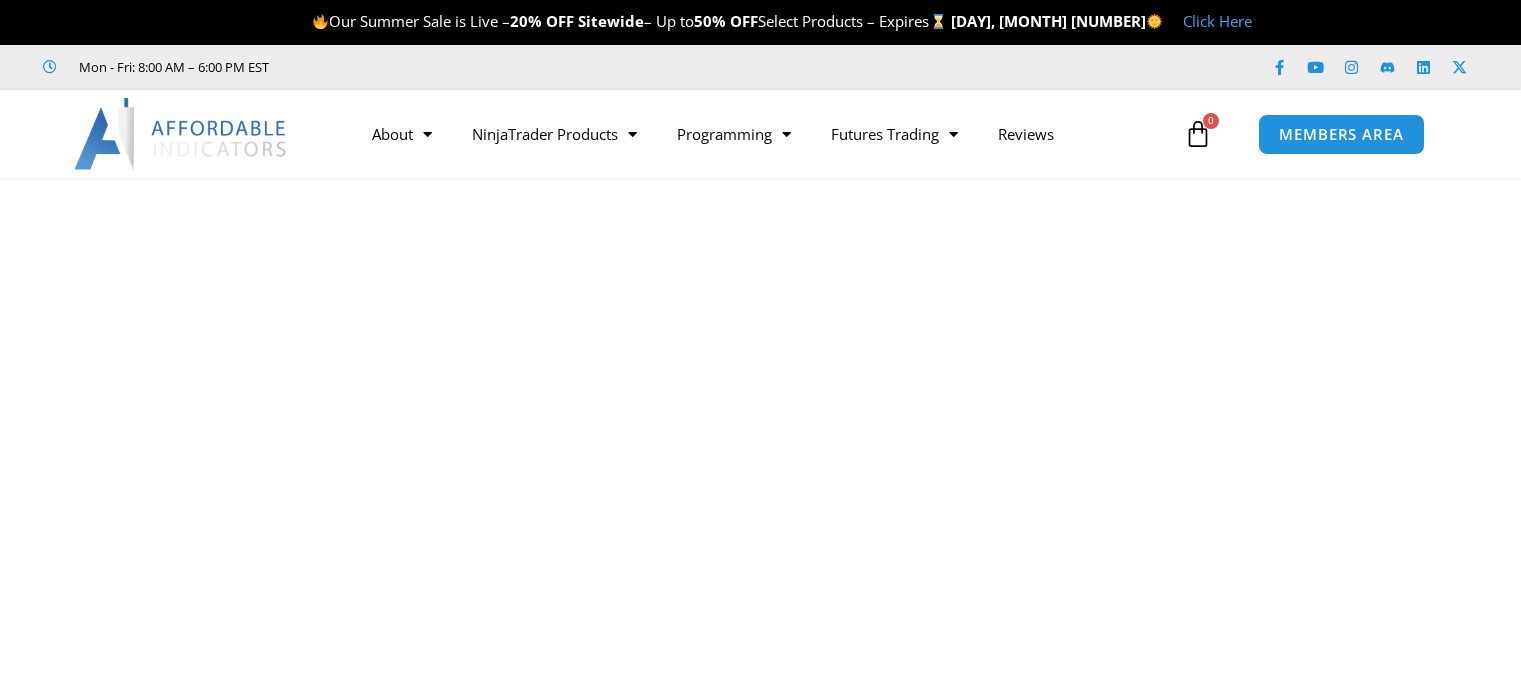 scroll, scrollTop: 0, scrollLeft: 0, axis: both 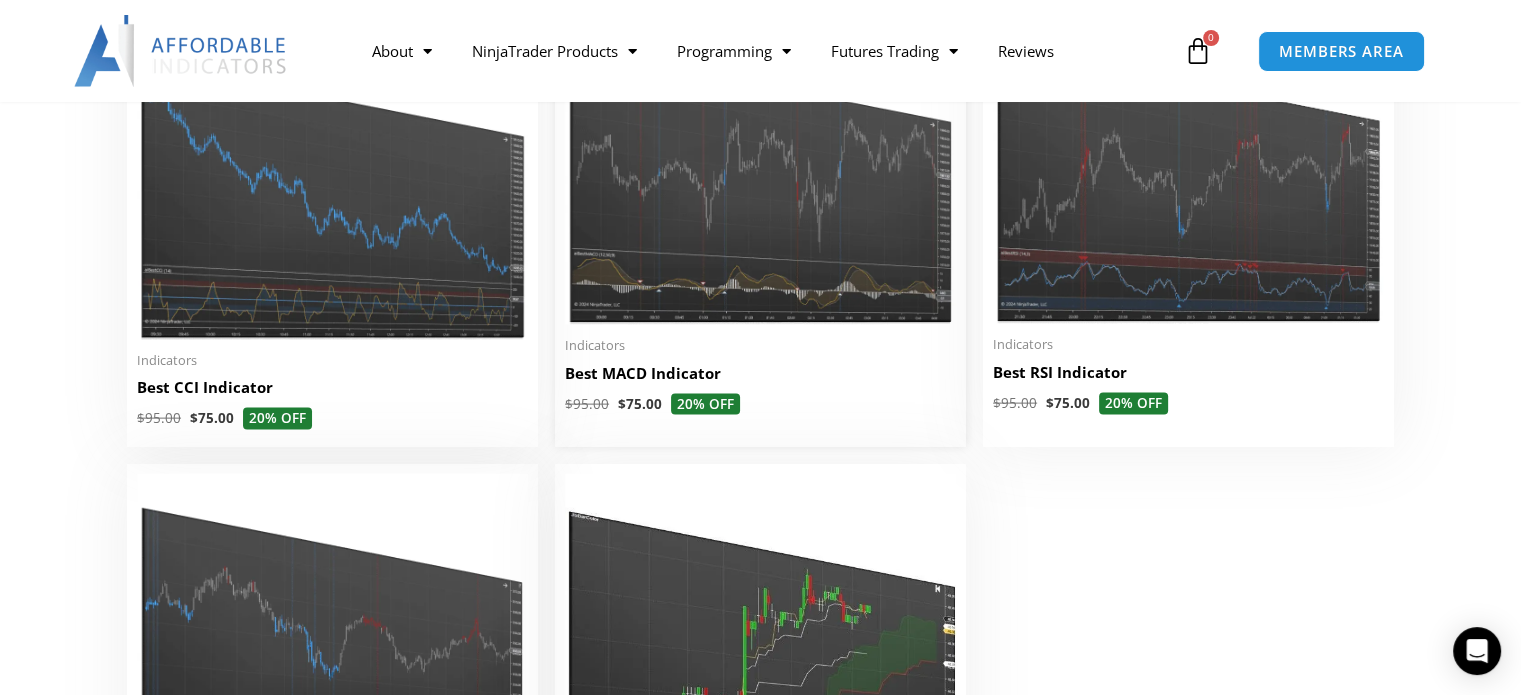 click at bounding box center [760, 168] 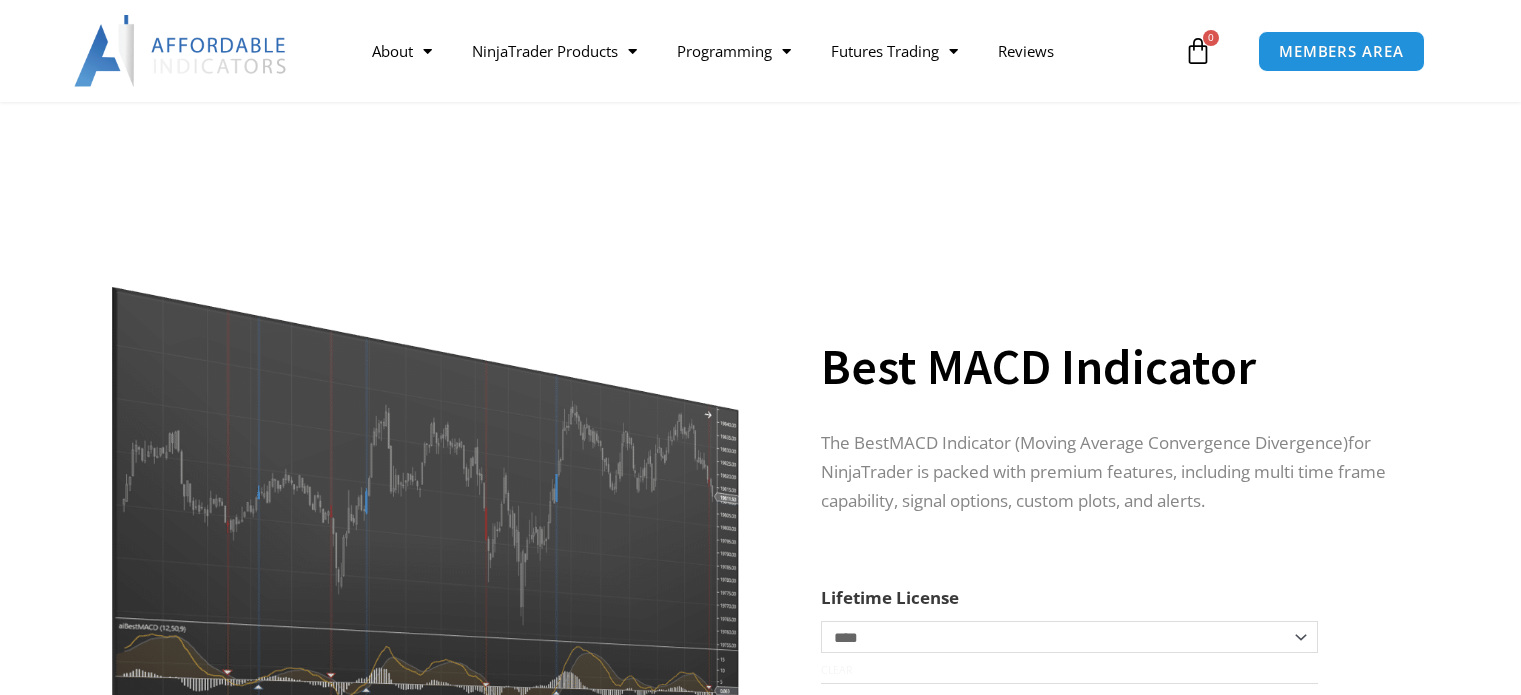 scroll, scrollTop: 613, scrollLeft: 0, axis: vertical 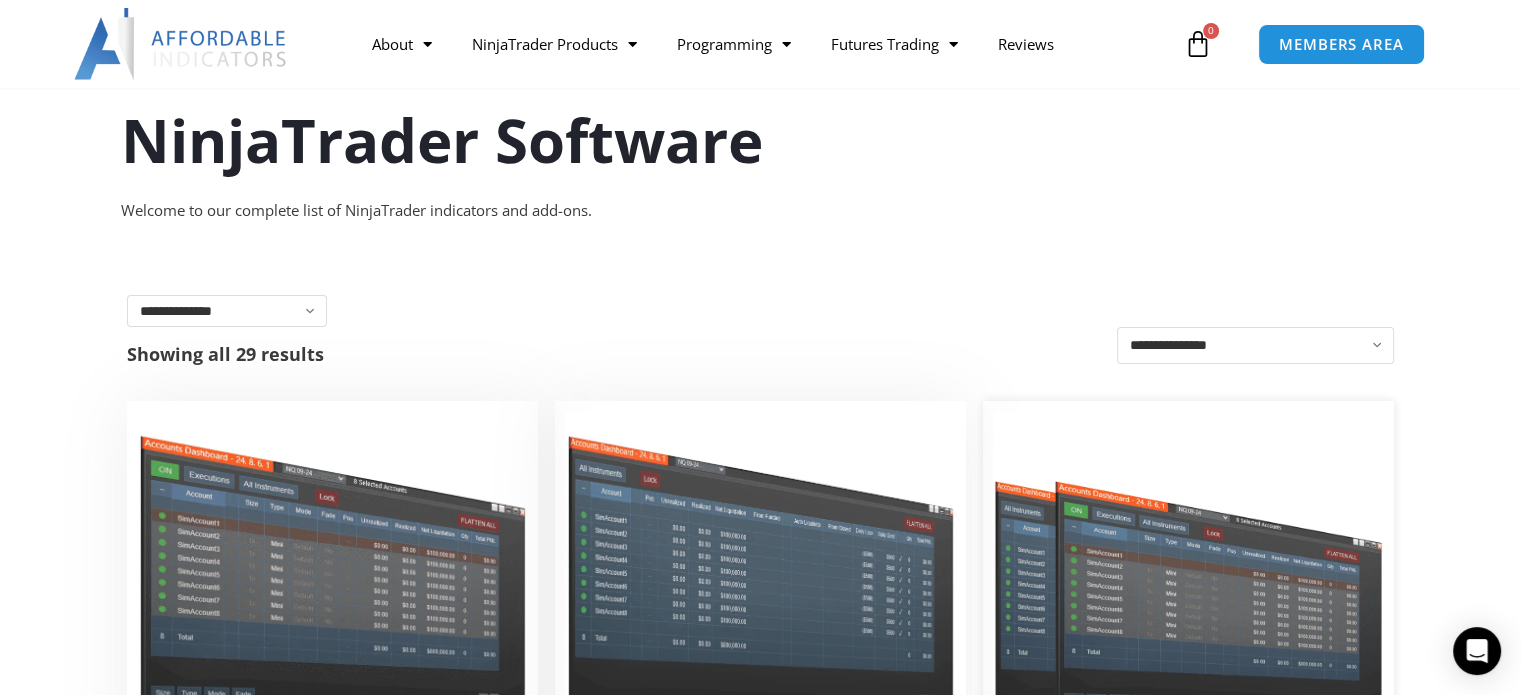 click at bounding box center [1188, 567] 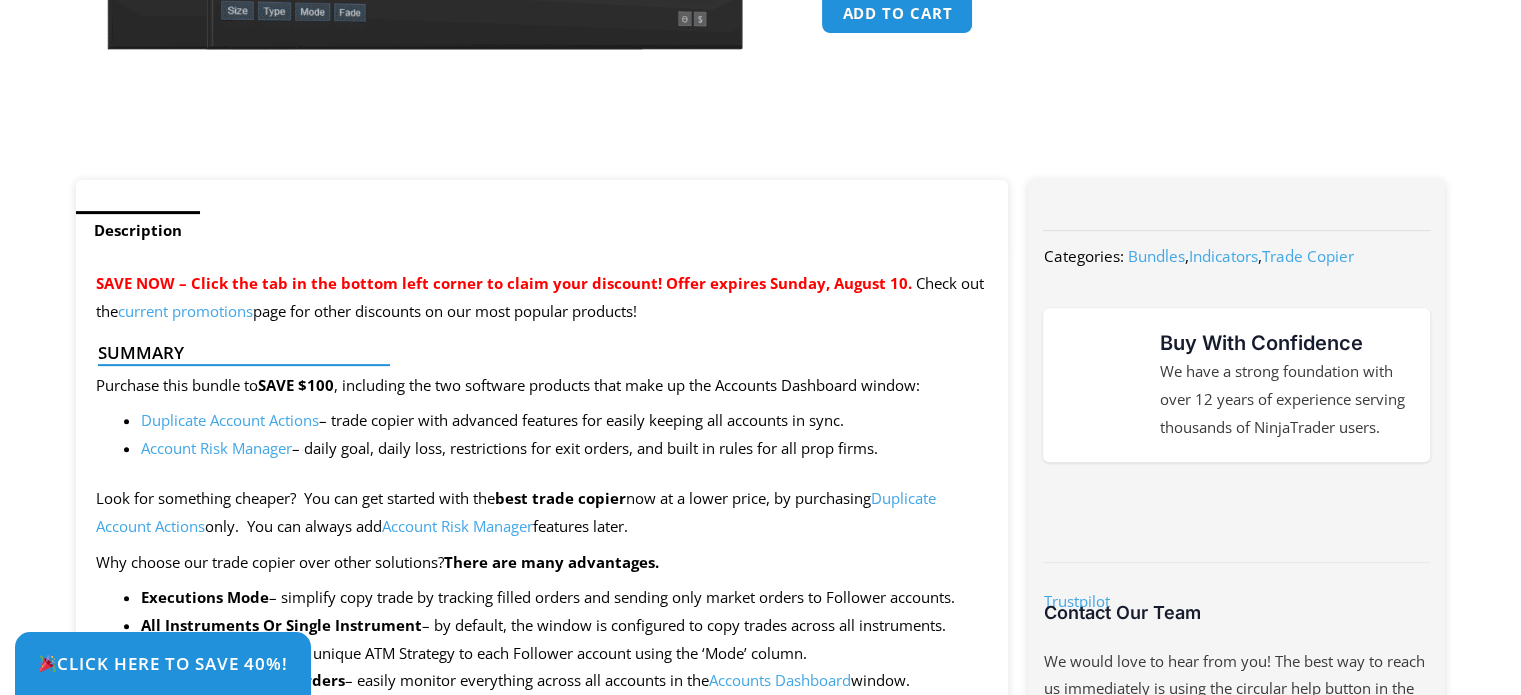 scroll, scrollTop: 0, scrollLeft: 0, axis: both 